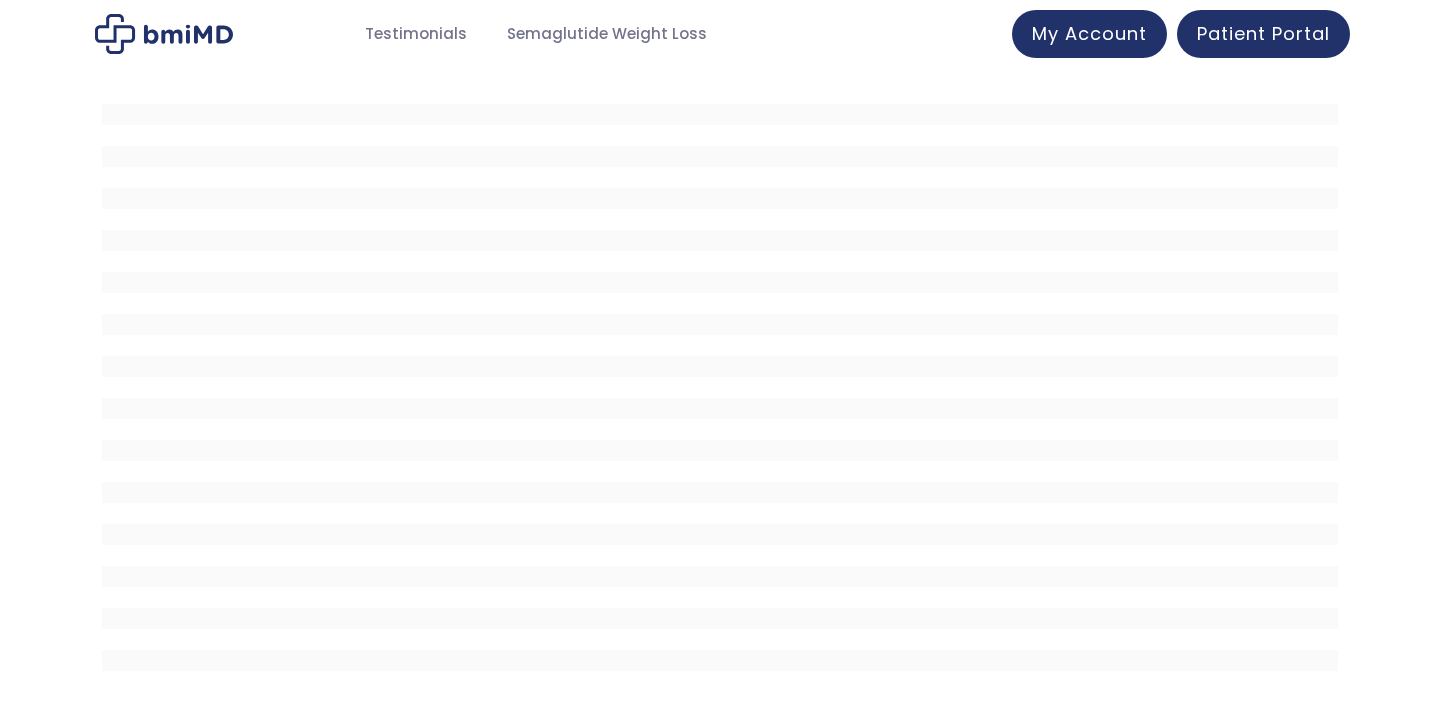 scroll, scrollTop: 0, scrollLeft: 0, axis: both 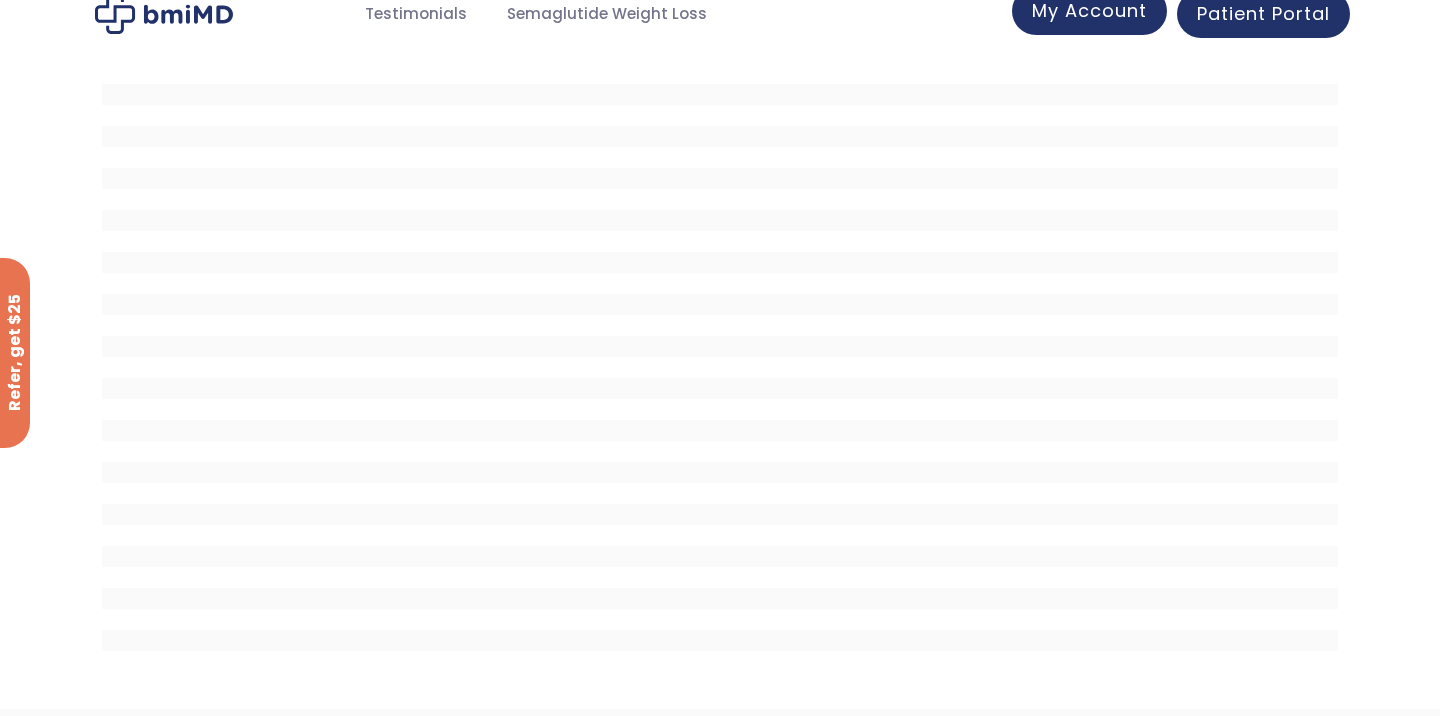 click on "My Account" at bounding box center [1089, 10] 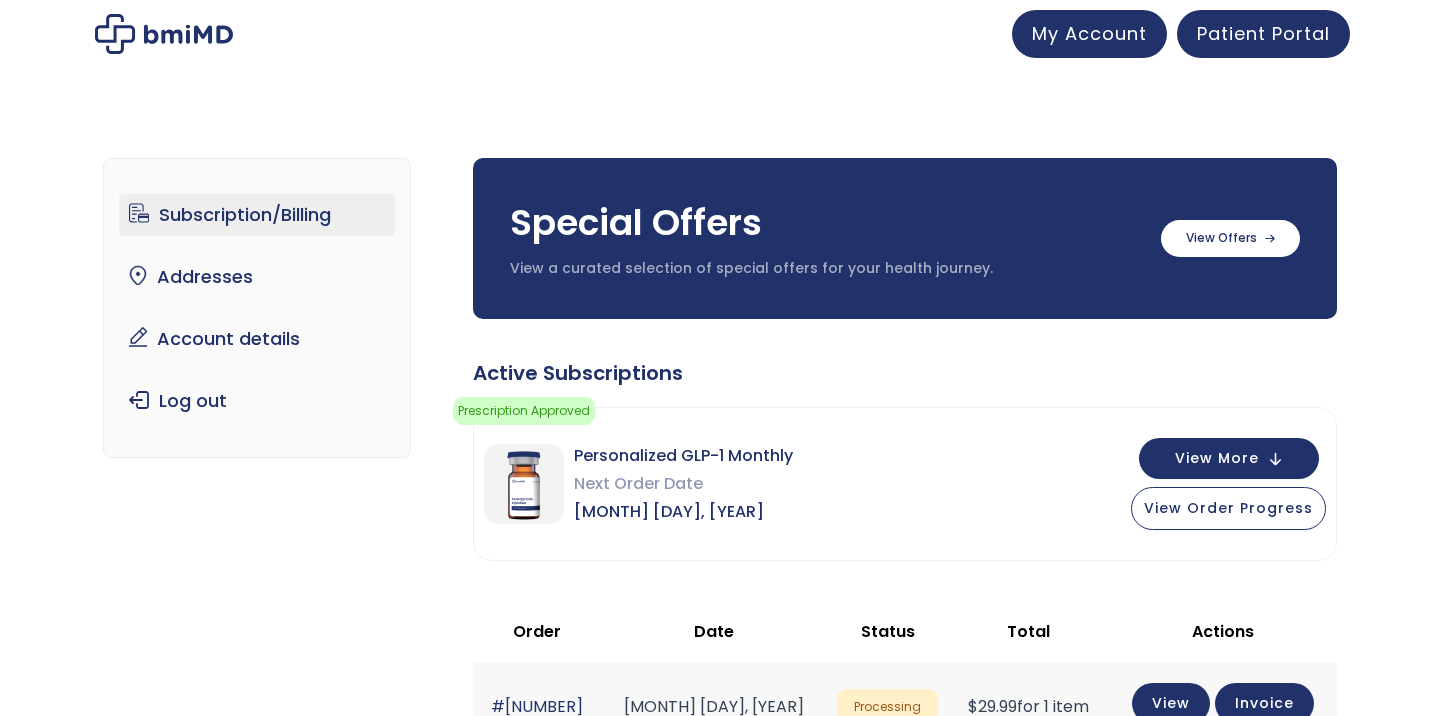 scroll, scrollTop: 0, scrollLeft: 0, axis: both 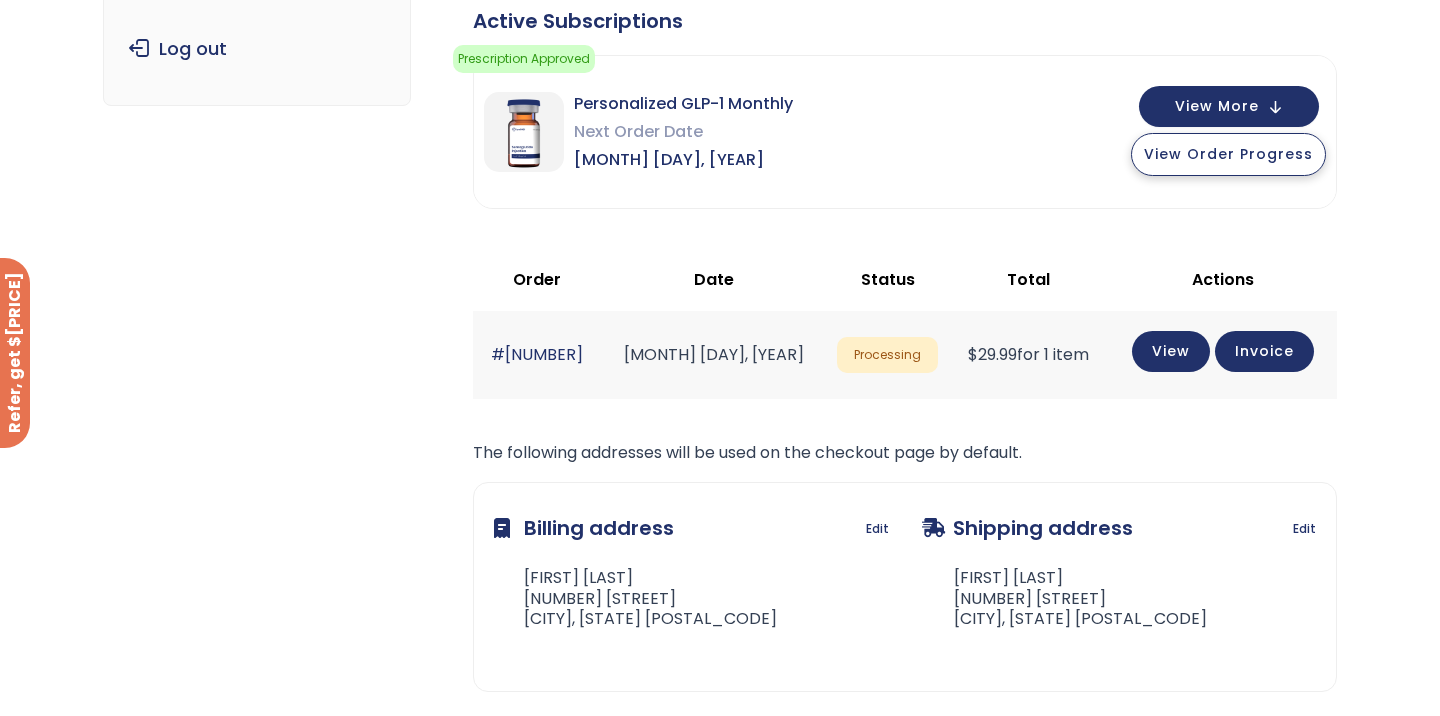 click on "View Order Progress" at bounding box center [1228, 154] 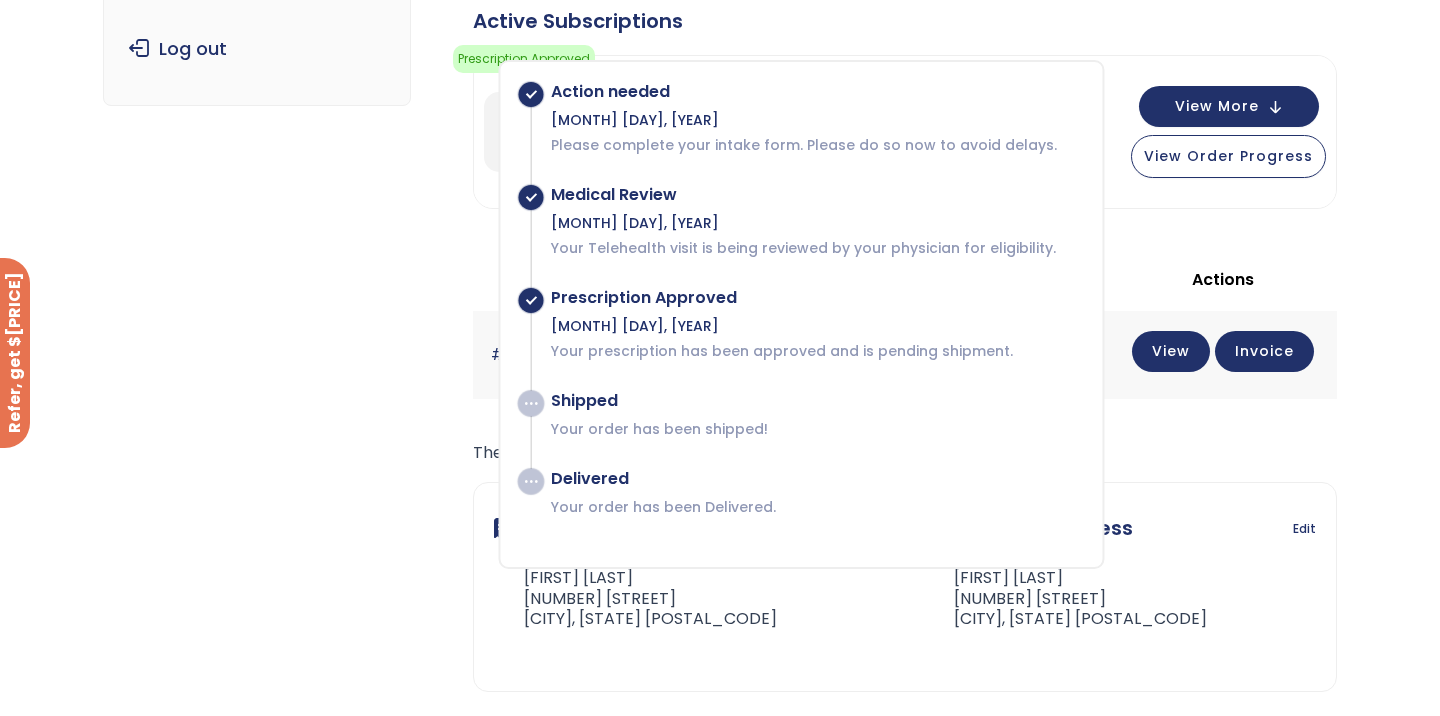 click on "Actions" at bounding box center [1222, 280] 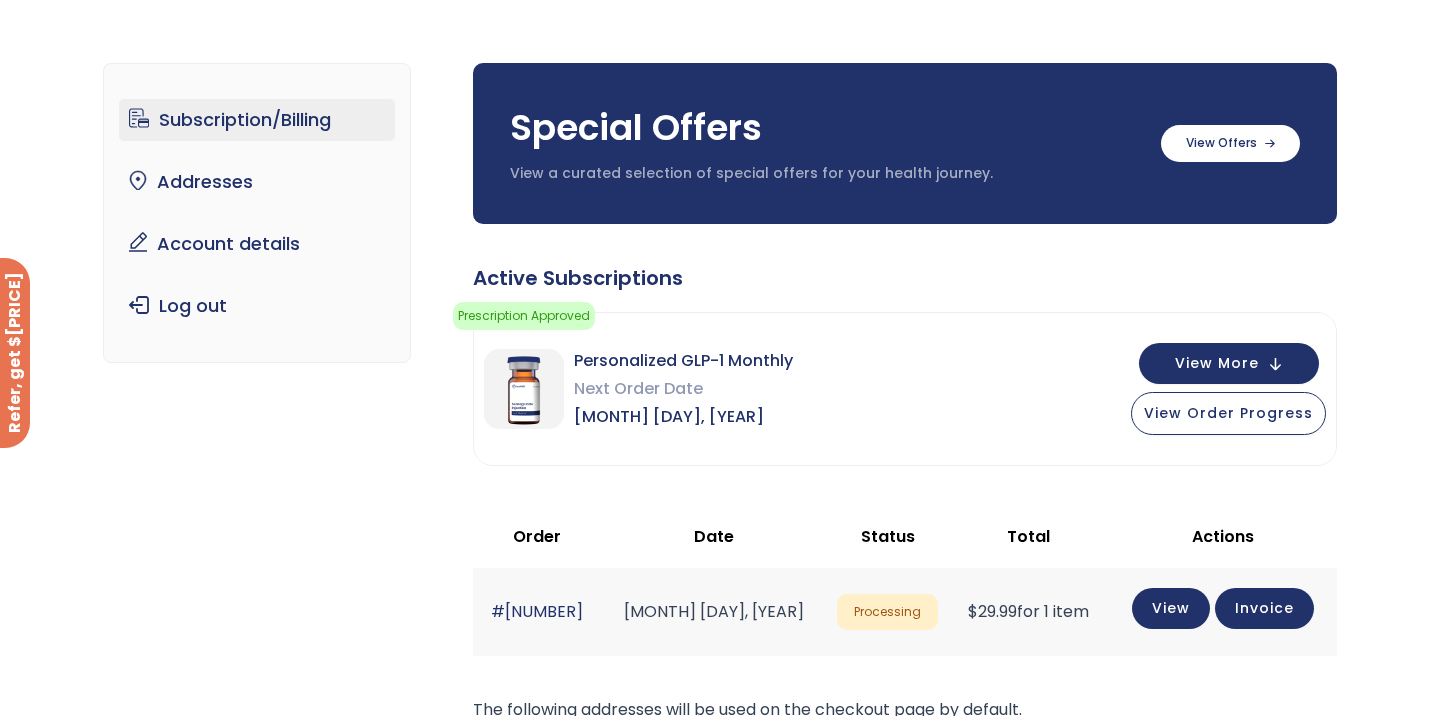 scroll, scrollTop: 139, scrollLeft: 0, axis: vertical 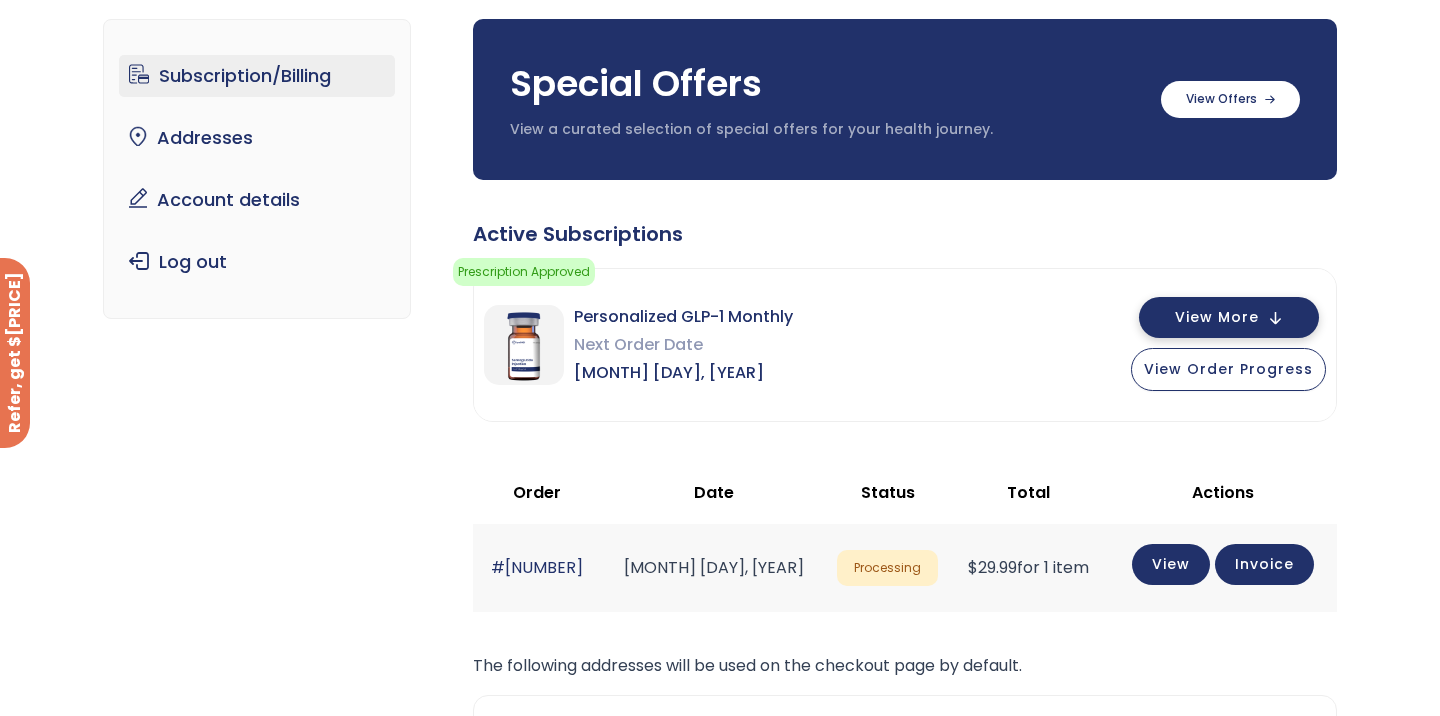 click on "View More" at bounding box center (1217, 317) 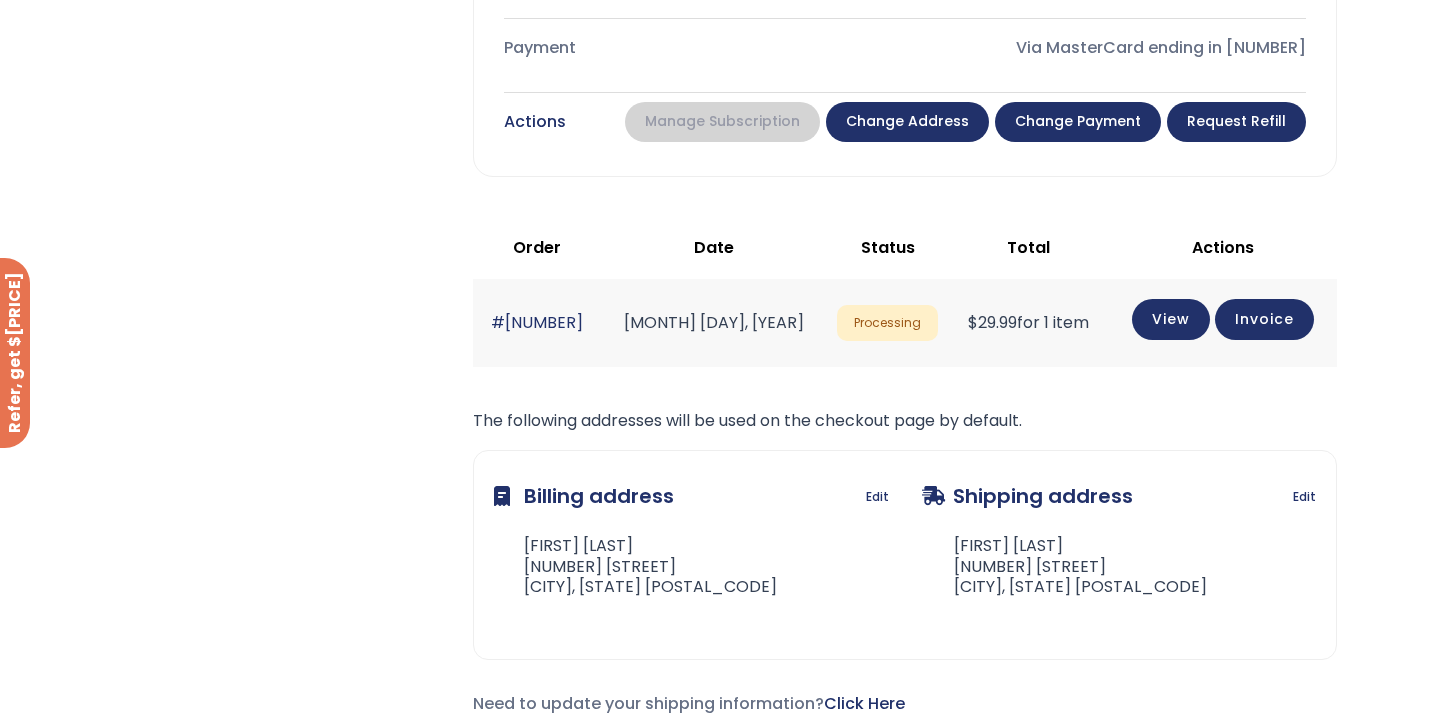 scroll, scrollTop: 1095, scrollLeft: 0, axis: vertical 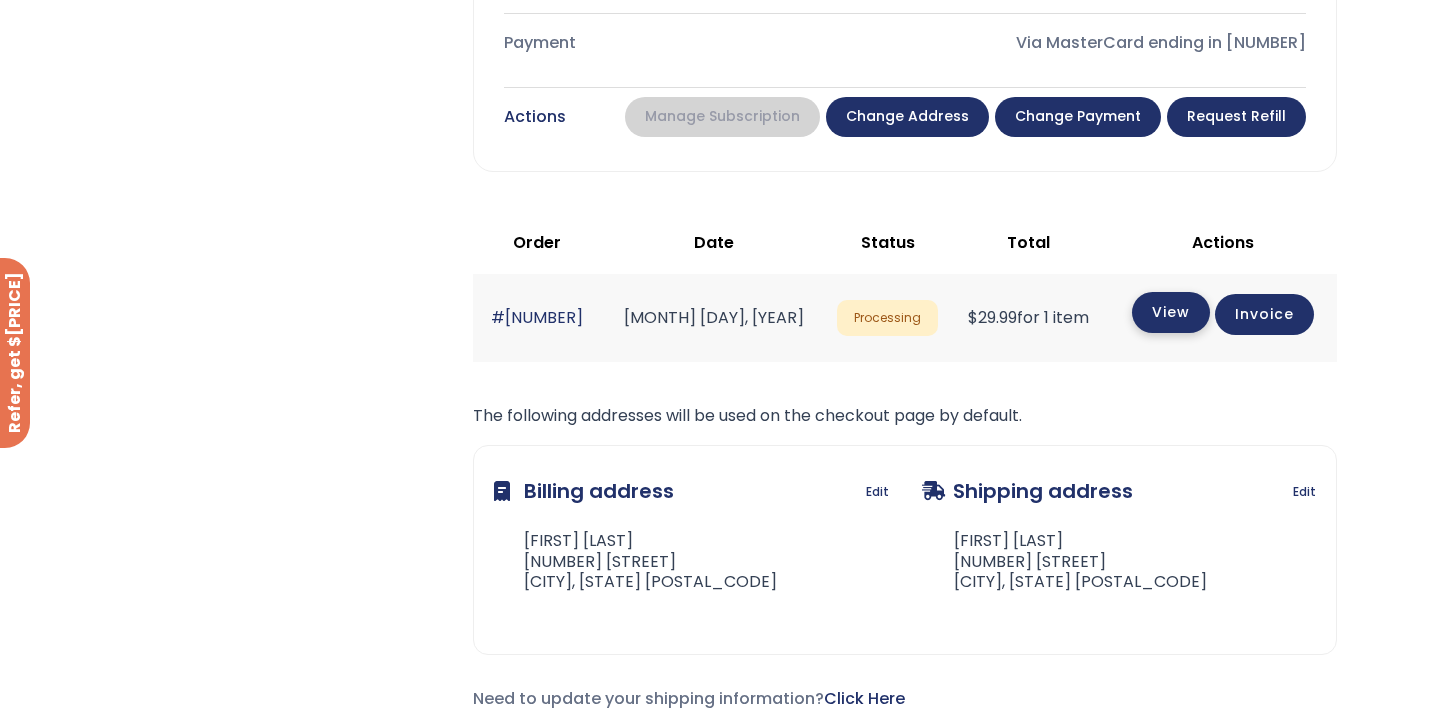 click on "View" at bounding box center (1171, 312) 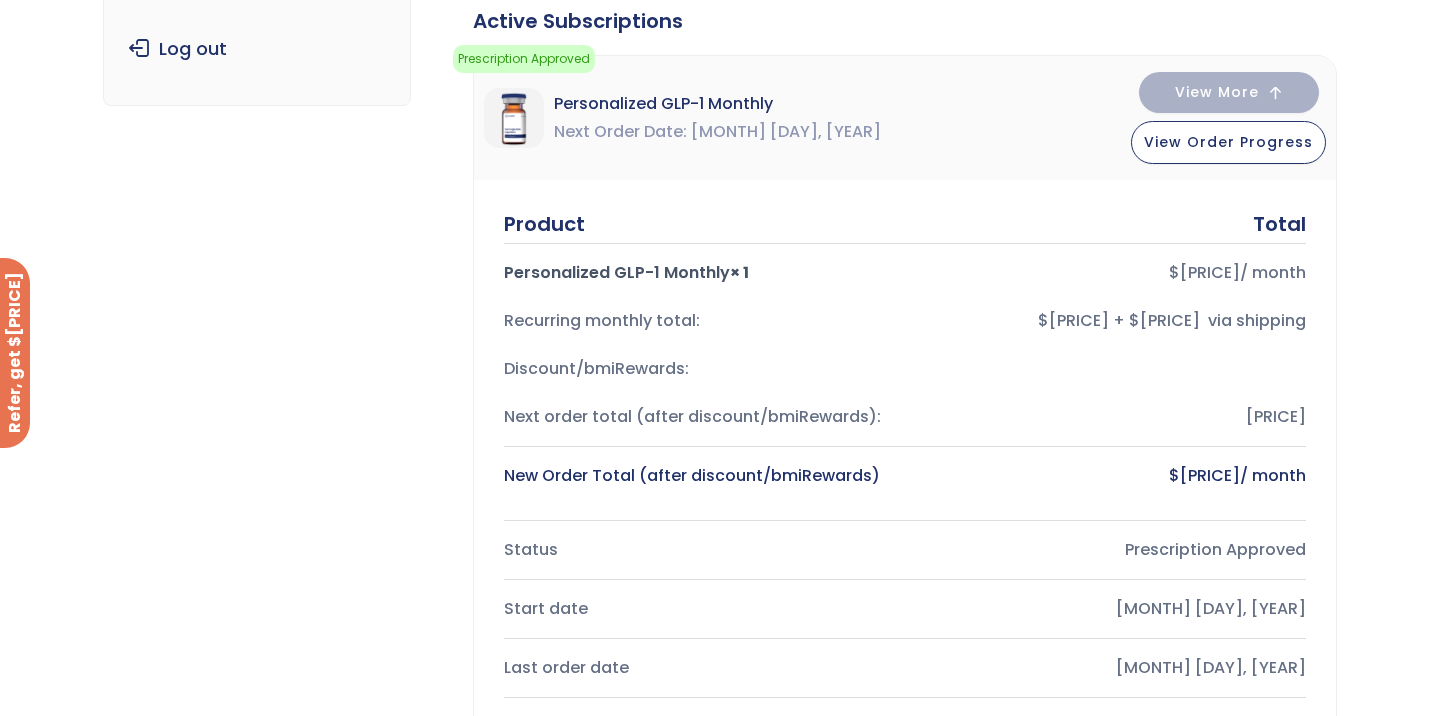 scroll, scrollTop: 0, scrollLeft: 0, axis: both 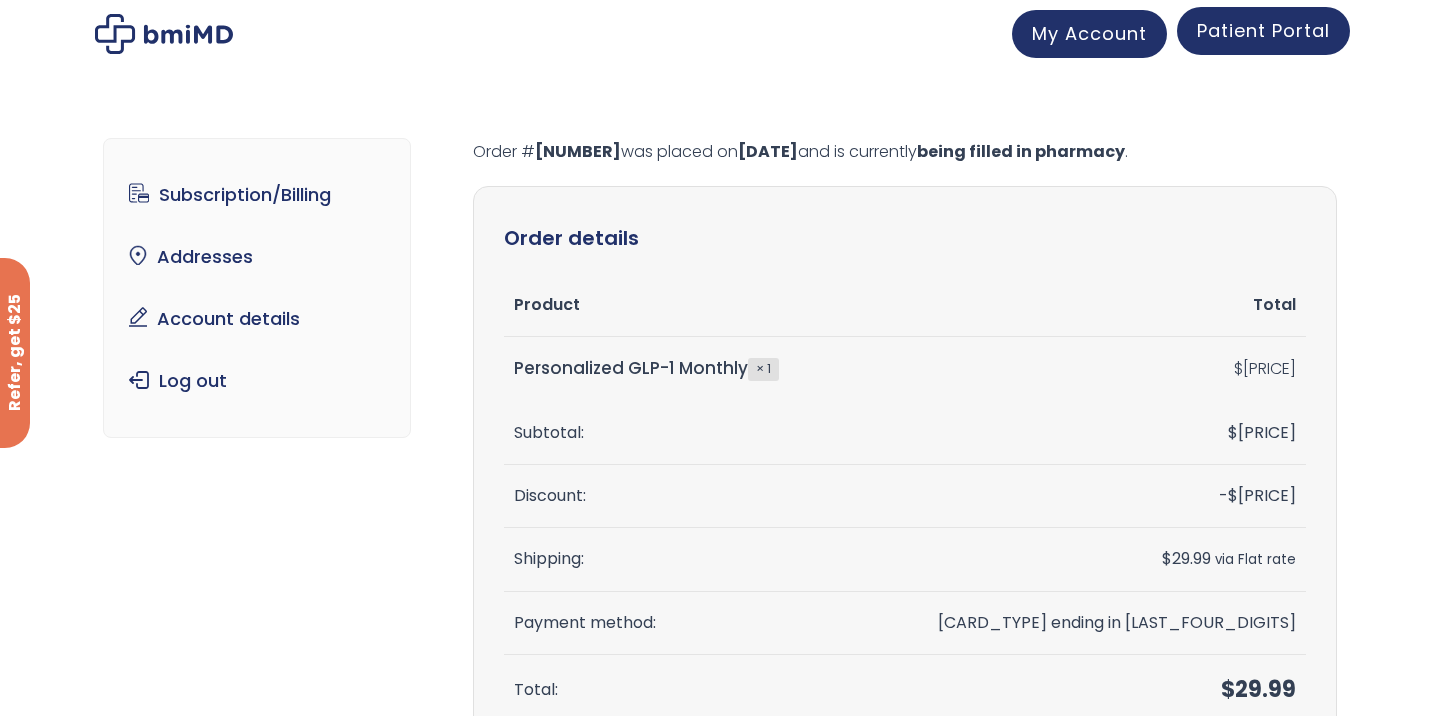 click on "Patient Portal" at bounding box center (1263, 30) 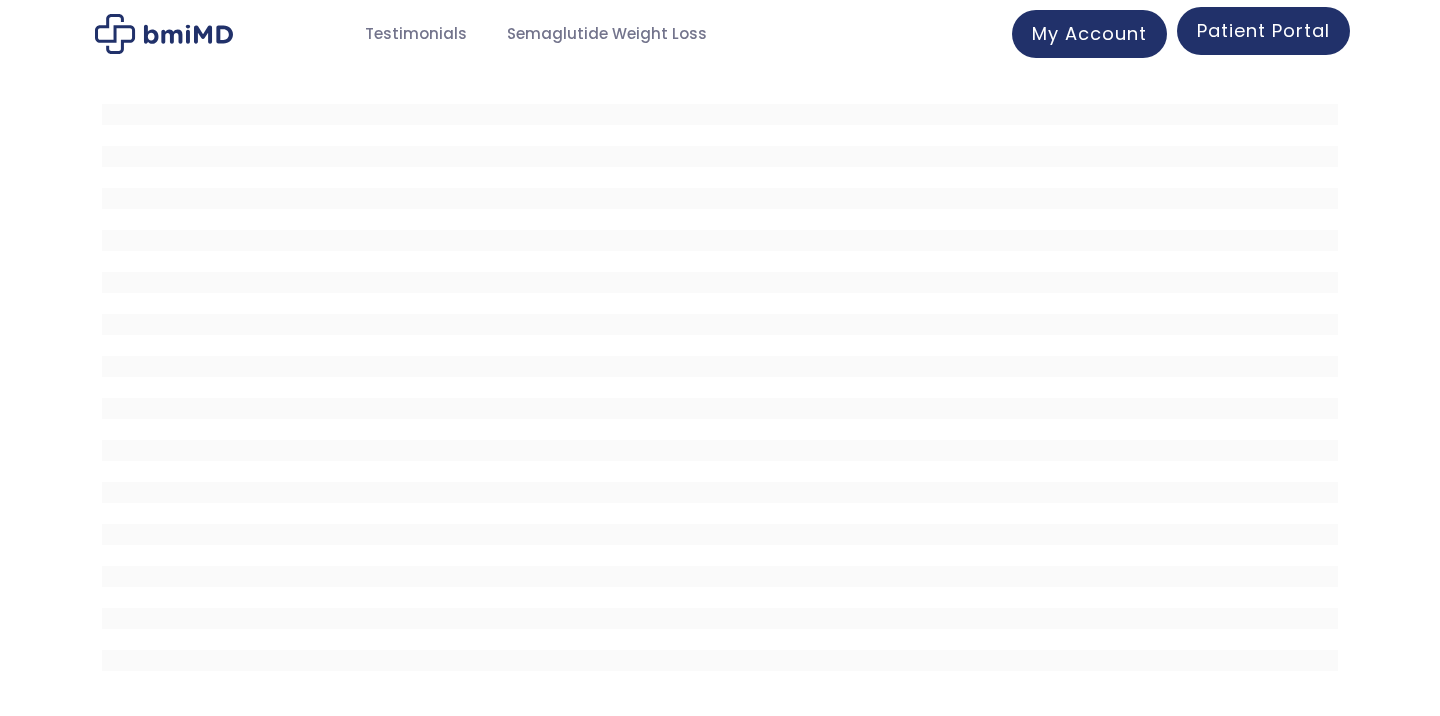 scroll, scrollTop: 0, scrollLeft: 0, axis: both 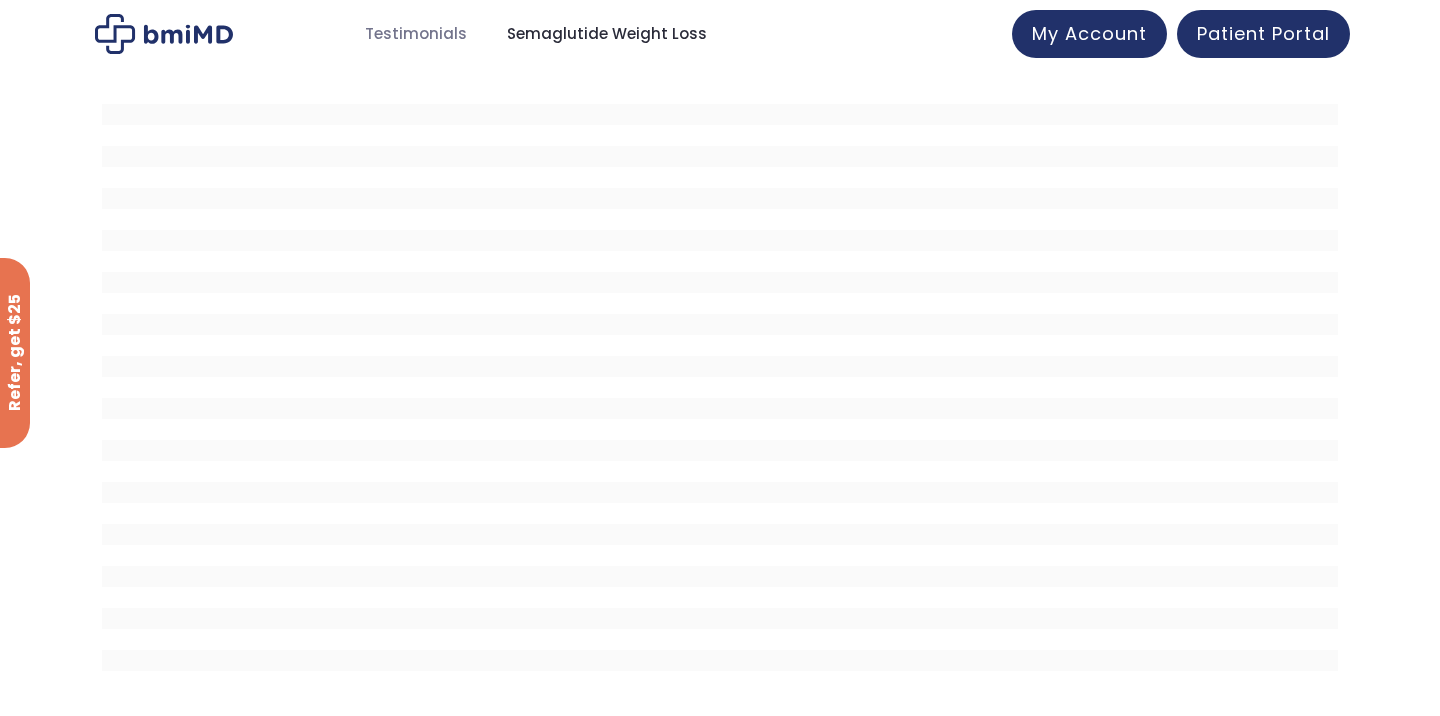 click on "Semaglutide Weight Loss" at bounding box center (607, 34) 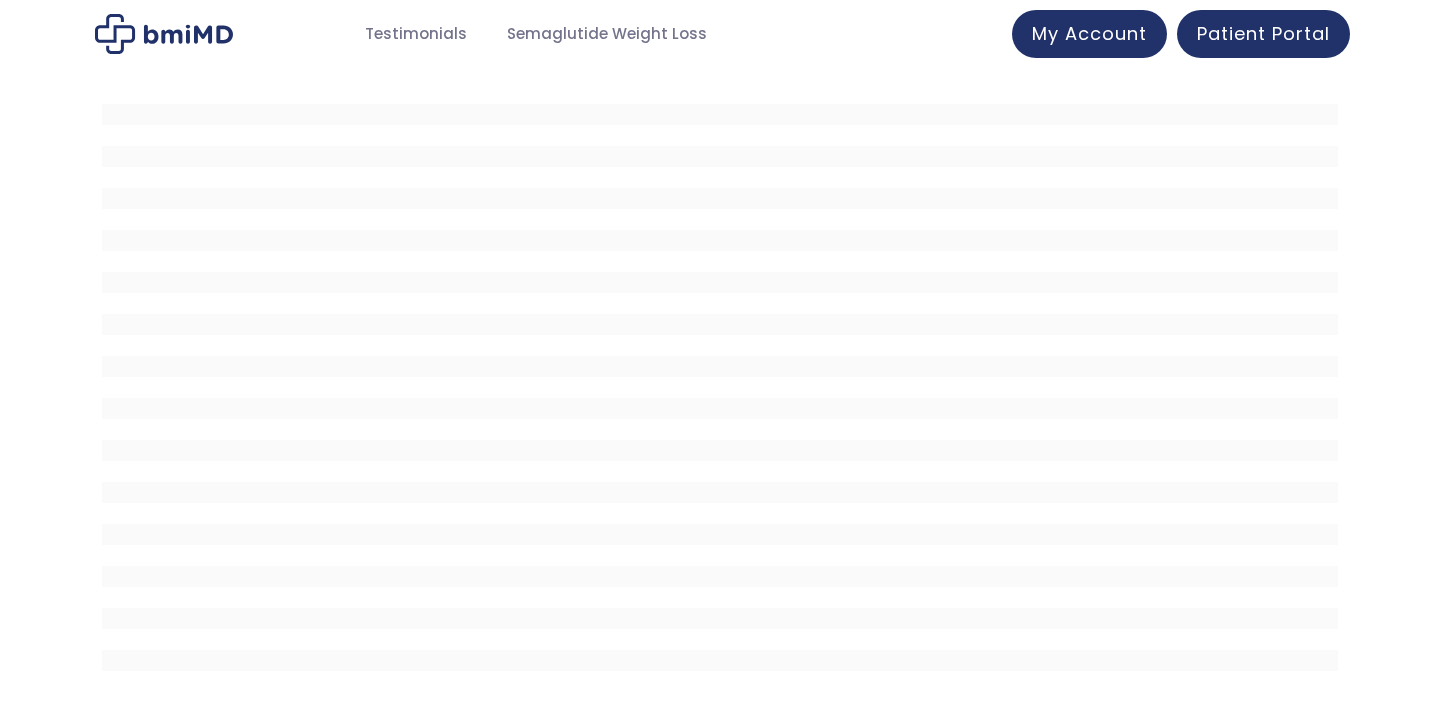 scroll, scrollTop: 0, scrollLeft: 0, axis: both 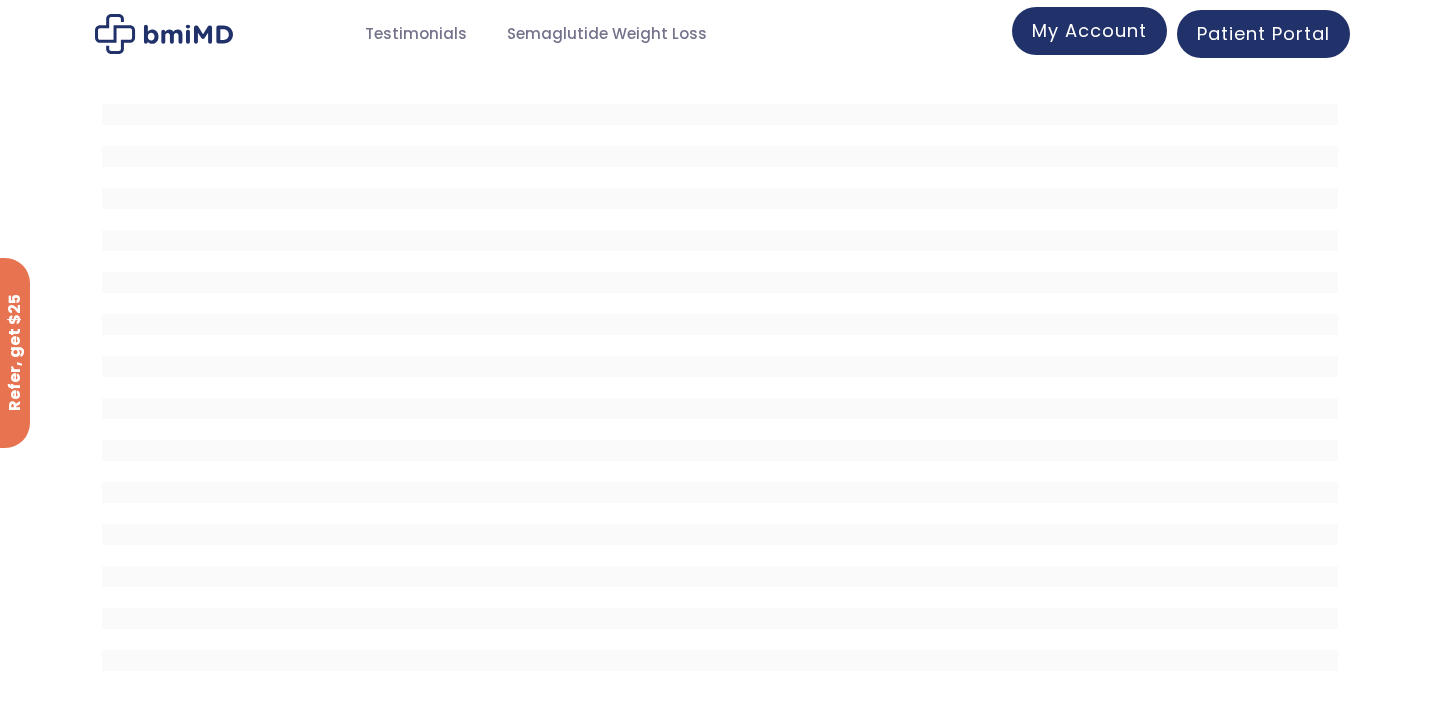 click on "My Account" at bounding box center [1089, 30] 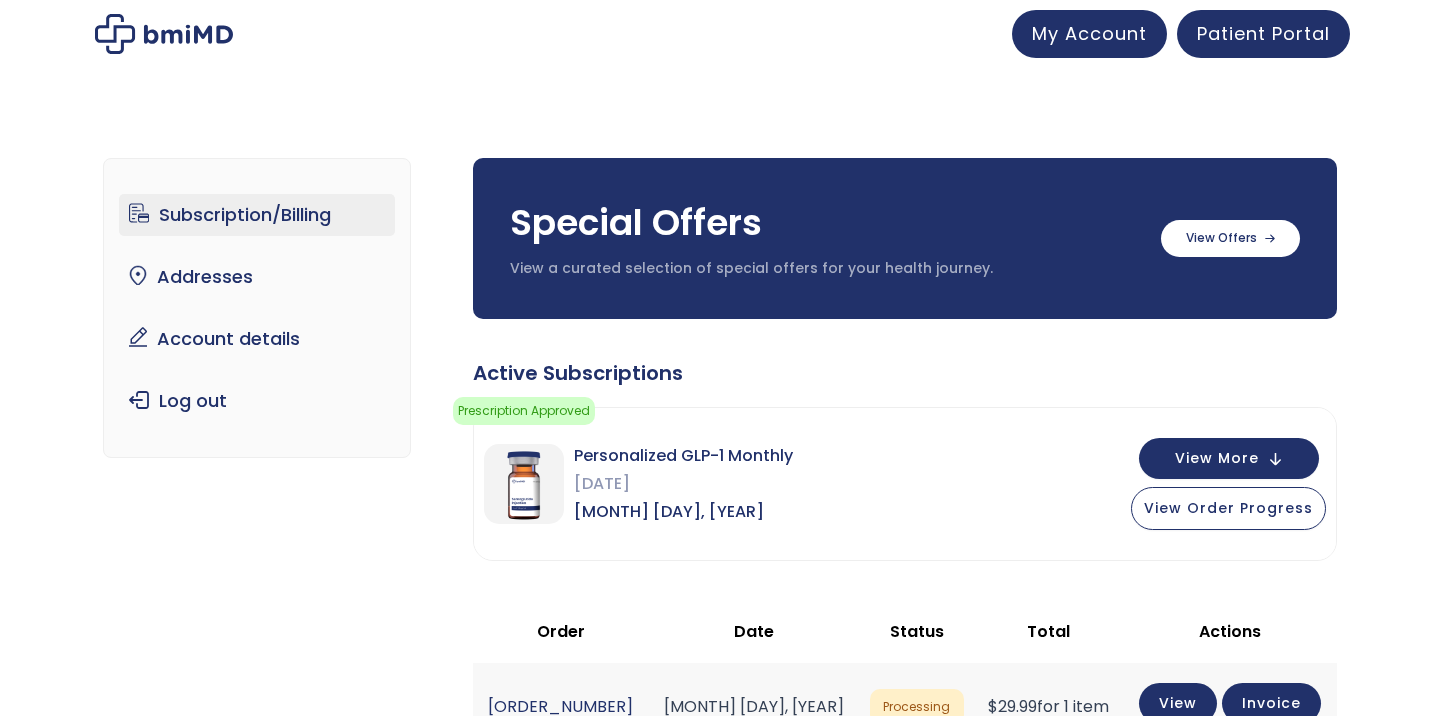 scroll, scrollTop: 0, scrollLeft: 0, axis: both 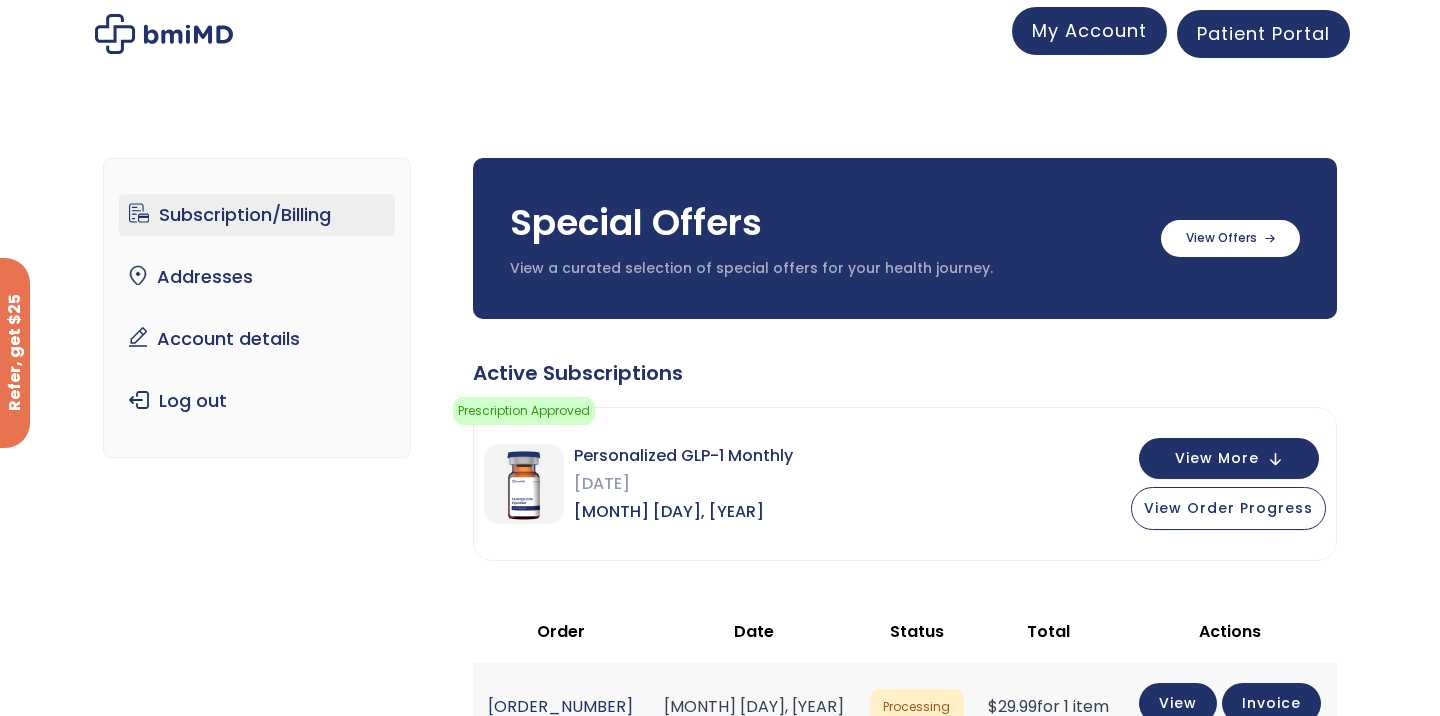 click on "My Account" at bounding box center [1089, 31] 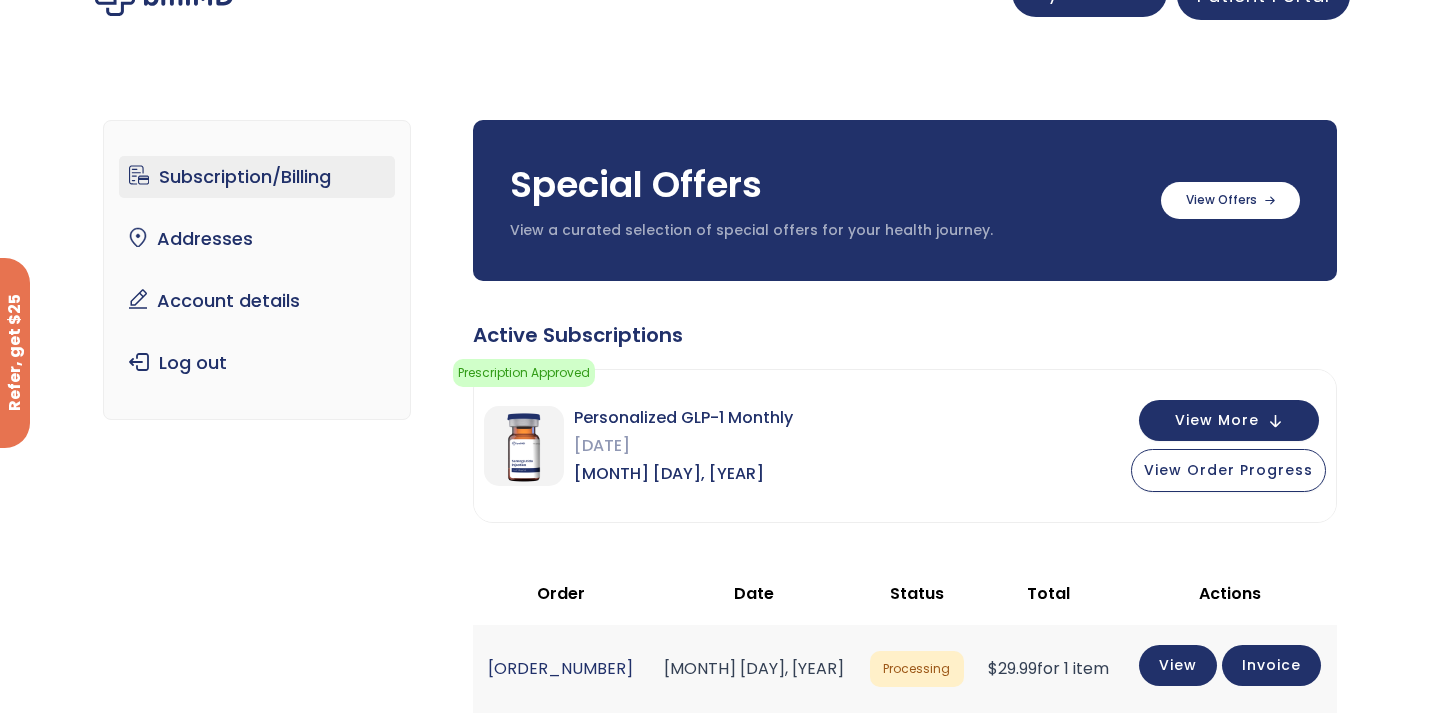 scroll, scrollTop: 39, scrollLeft: 0, axis: vertical 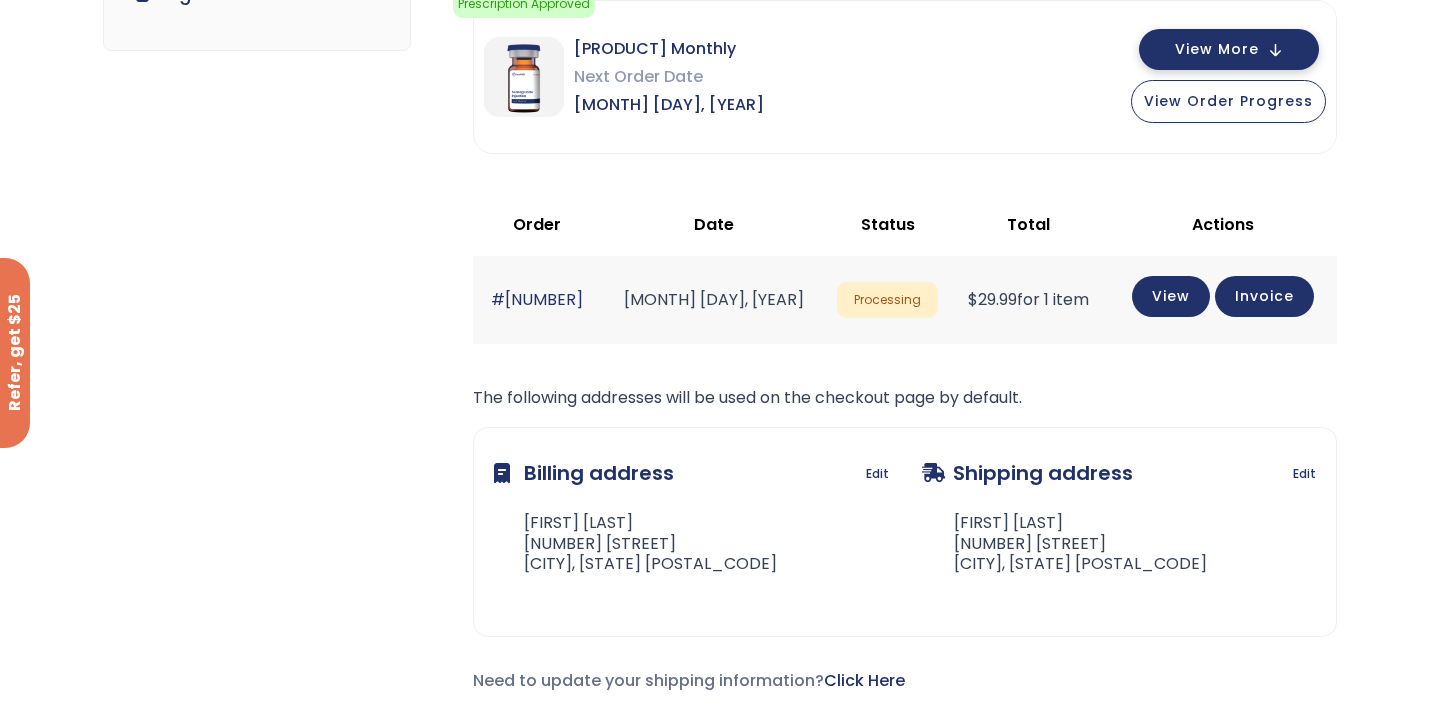 click on "View More" at bounding box center (1229, 49) 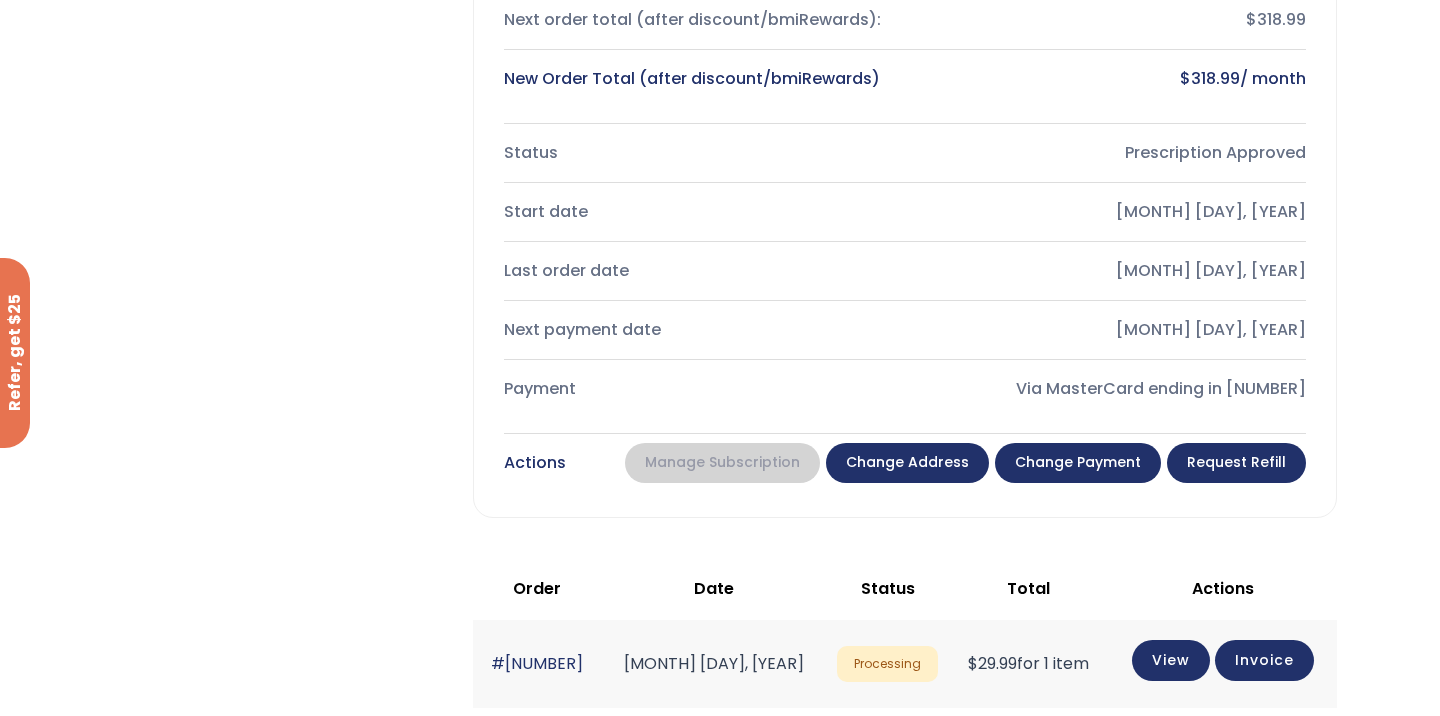 scroll, scrollTop: 751, scrollLeft: 0, axis: vertical 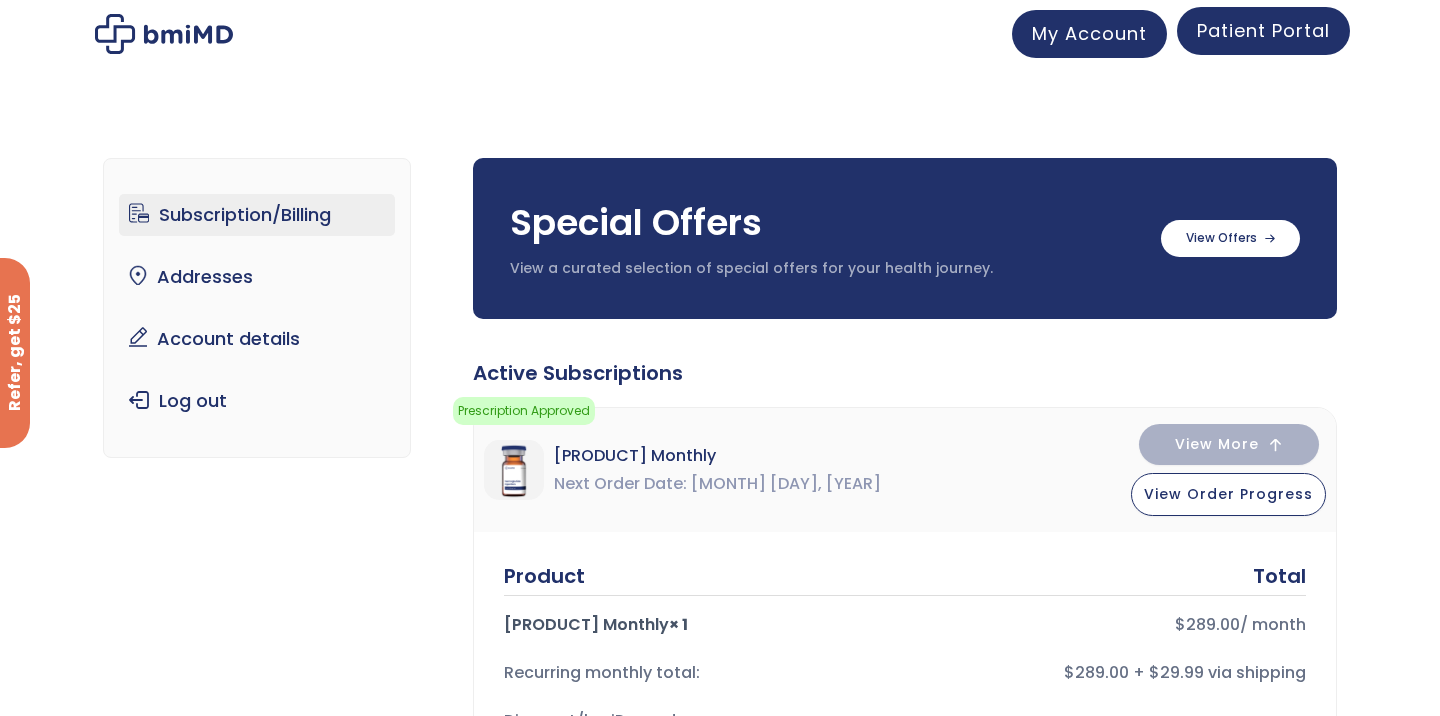 click on "Patient Portal" at bounding box center (1263, 30) 